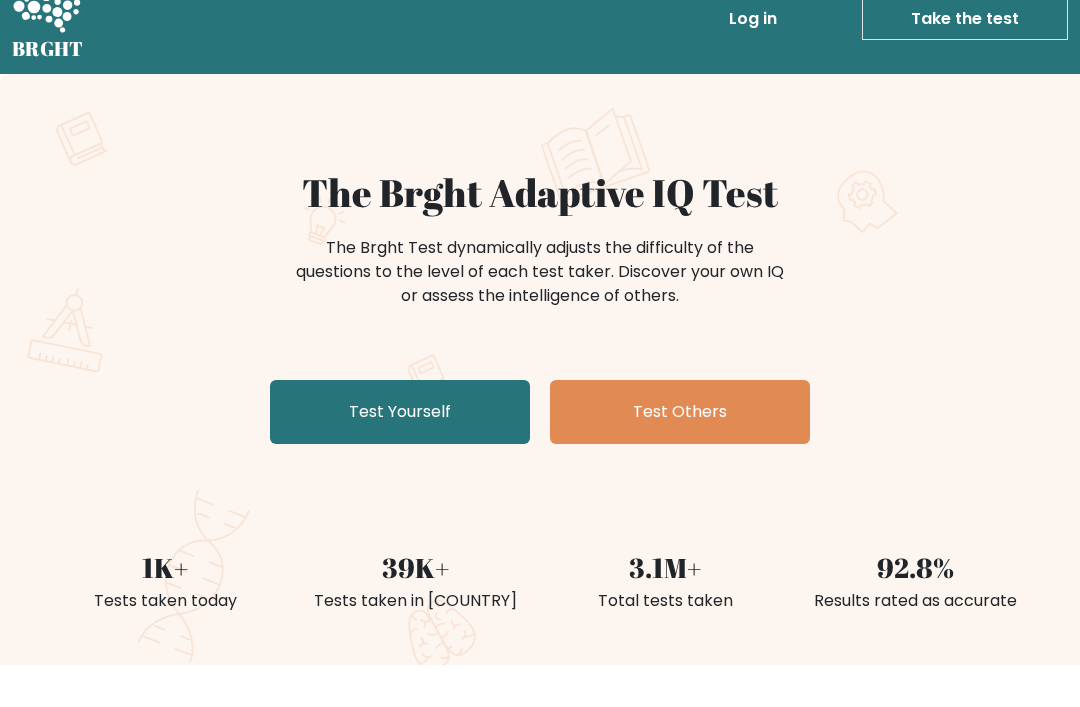 click on "The Brght Adaptive IQ Test
The Brght Test dynamically adjusts the difficulty of the questions to the level of each test taker. Discover your own IQ or assess the intelligence of others.
Test Yourself
Test Others" at bounding box center (540, 312) 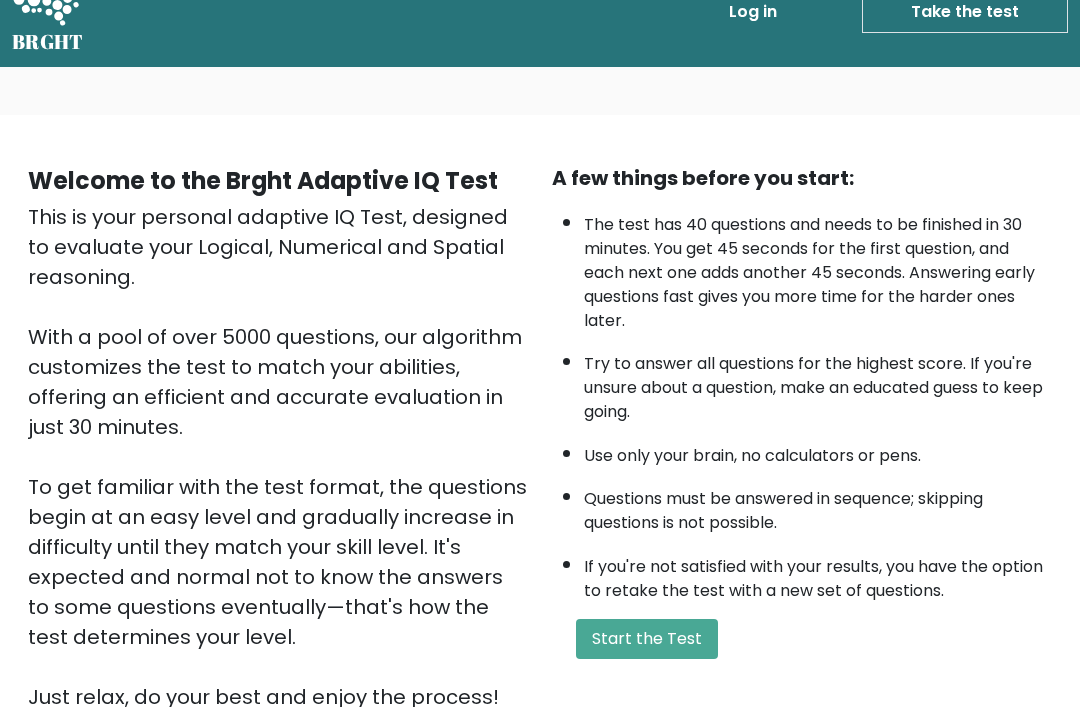scroll, scrollTop: 234, scrollLeft: 0, axis: vertical 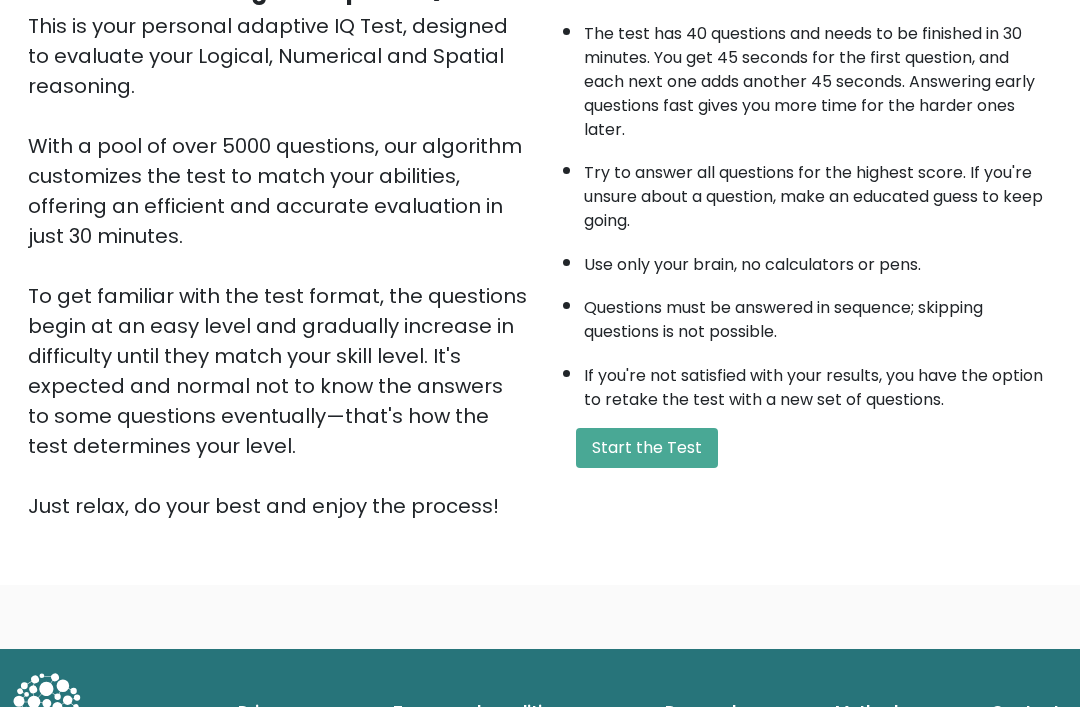 click on "Start the Test" at bounding box center (647, 448) 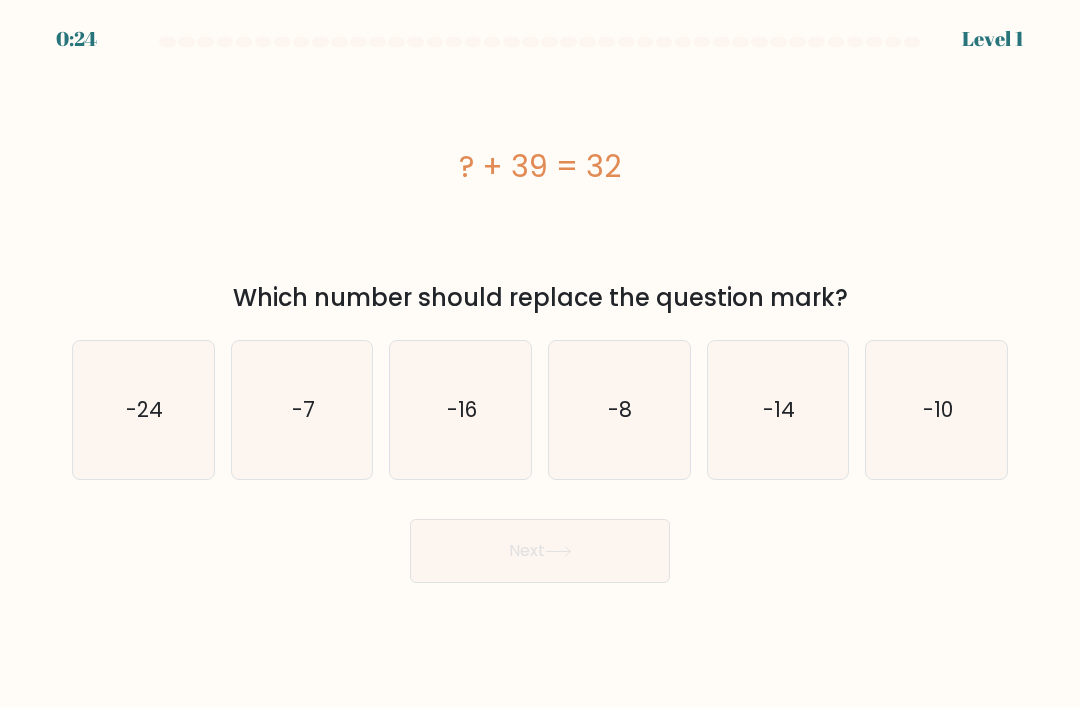 radio on "true" 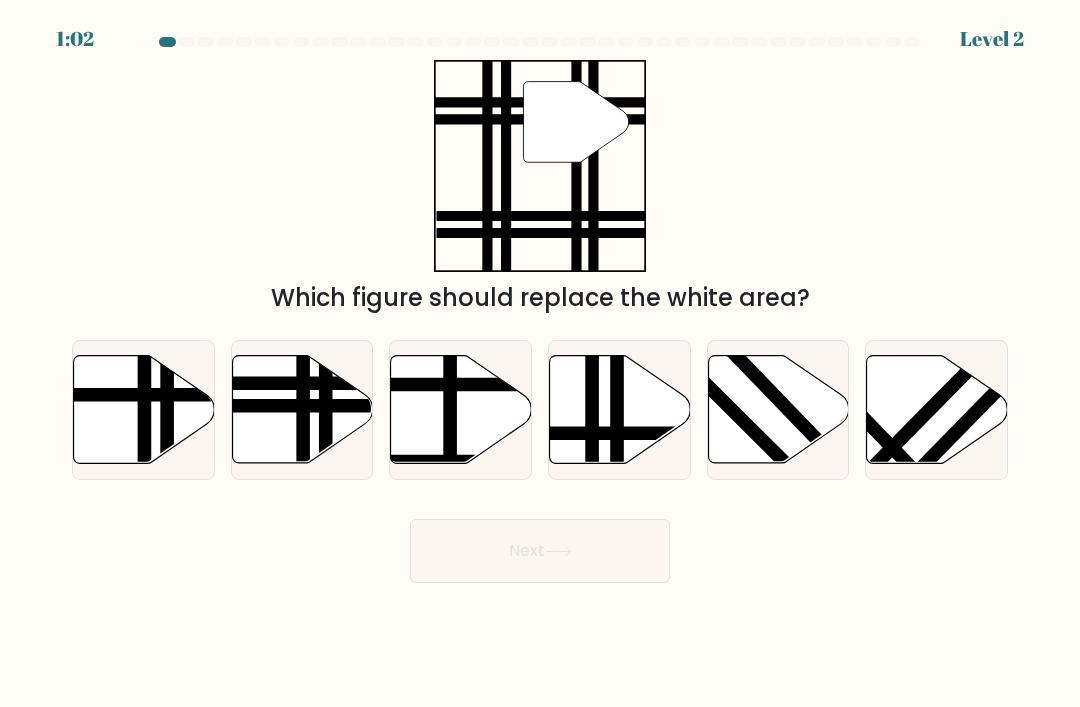 click at bounding box center [256, 383] 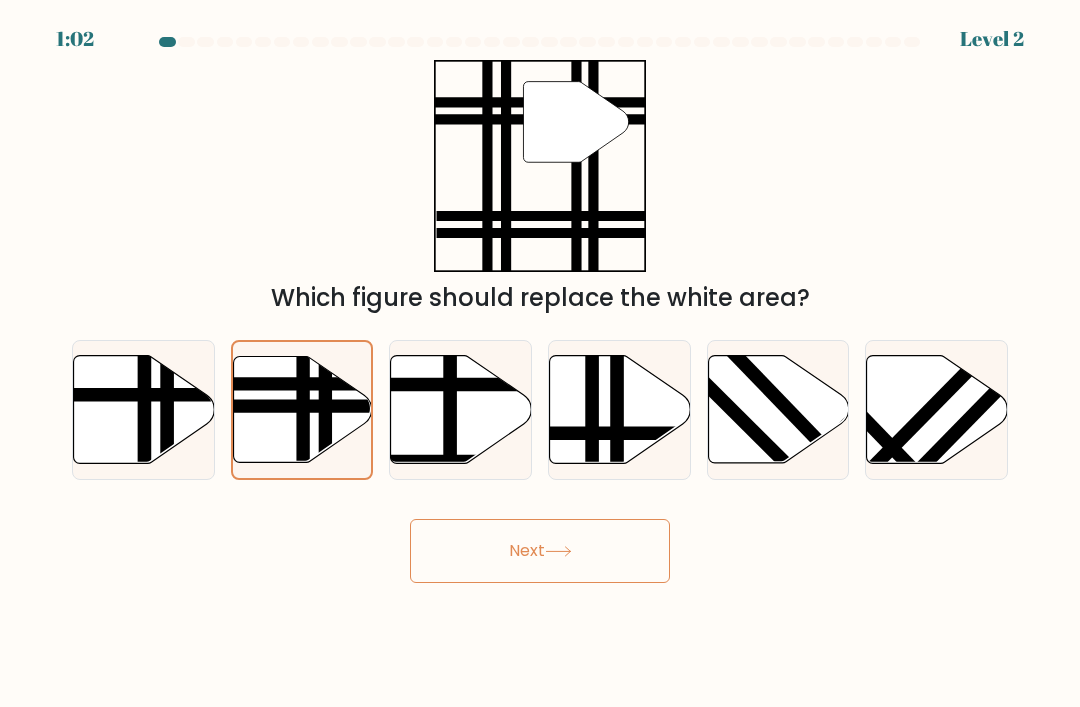 click on "Next" at bounding box center [540, 551] 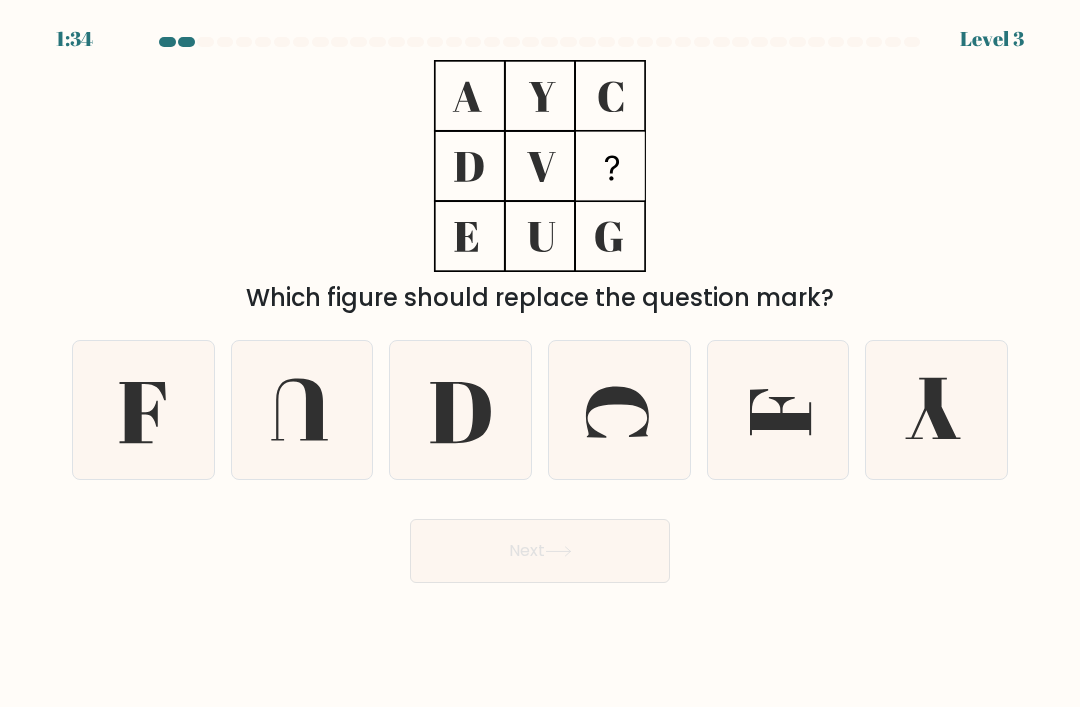 click at bounding box center (143, 410) 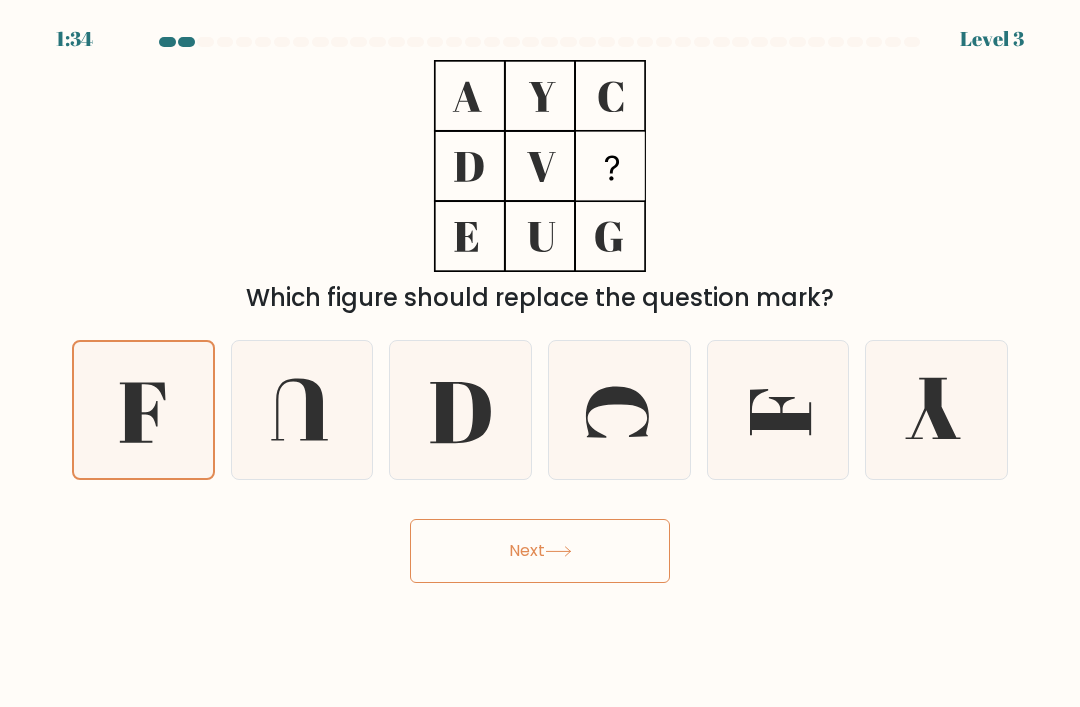 click on "Next" at bounding box center (540, 551) 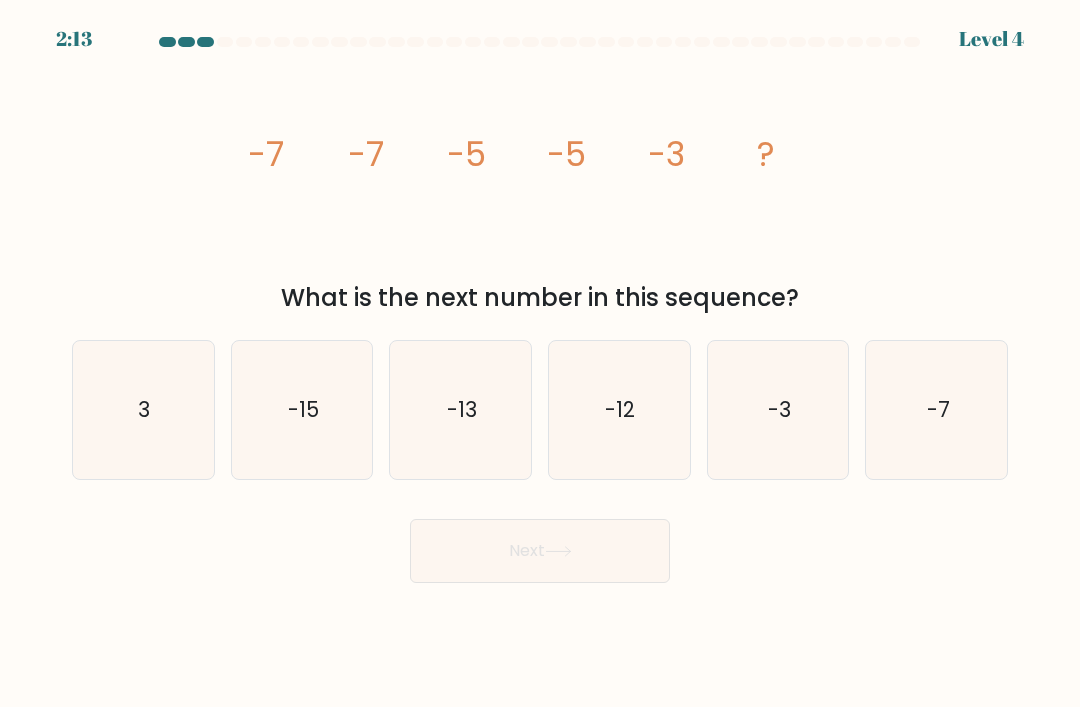 click on "-3" at bounding box center (778, 410) 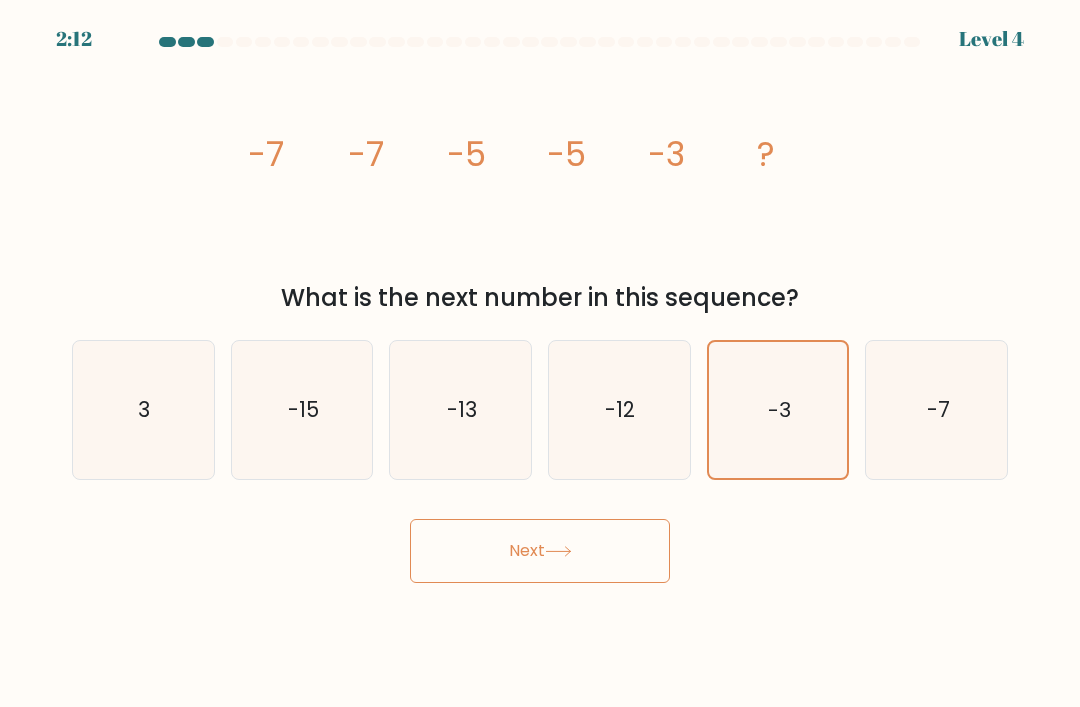 click on "Next" at bounding box center [540, 551] 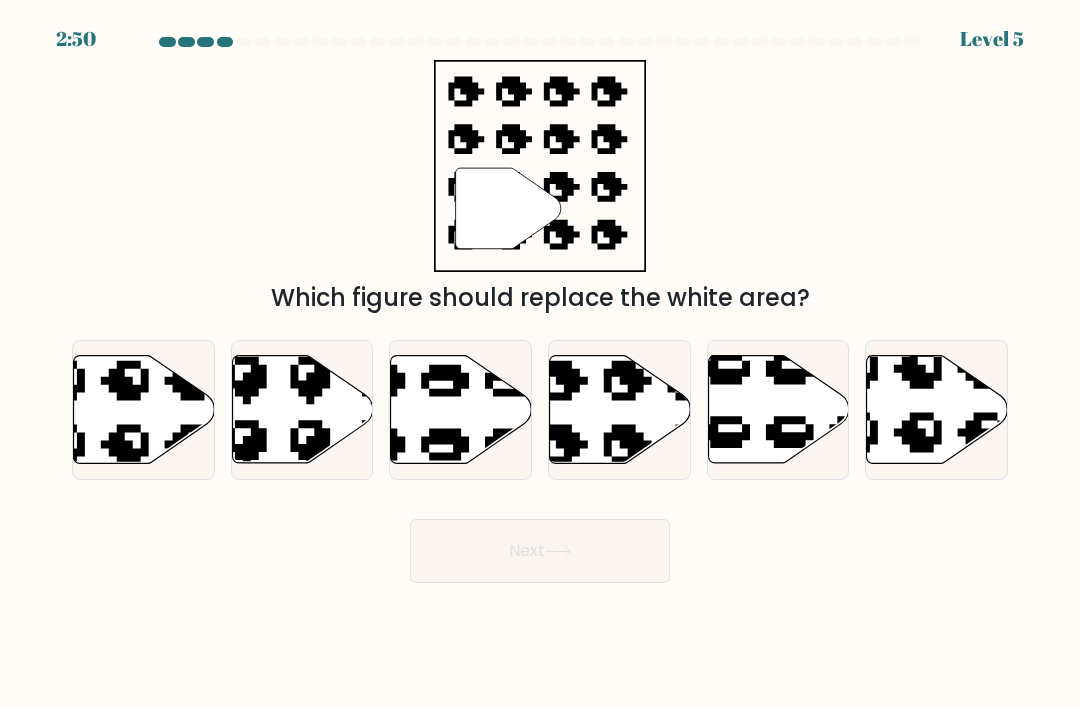 click at bounding box center [620, 410] 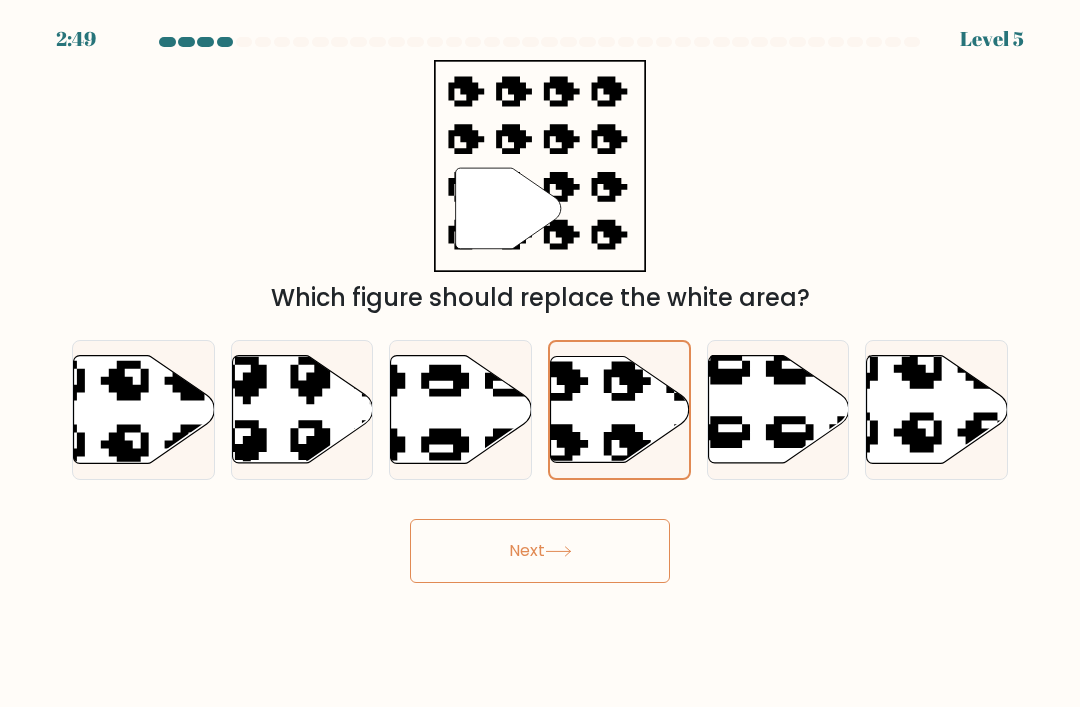 click on "Next" at bounding box center [540, 551] 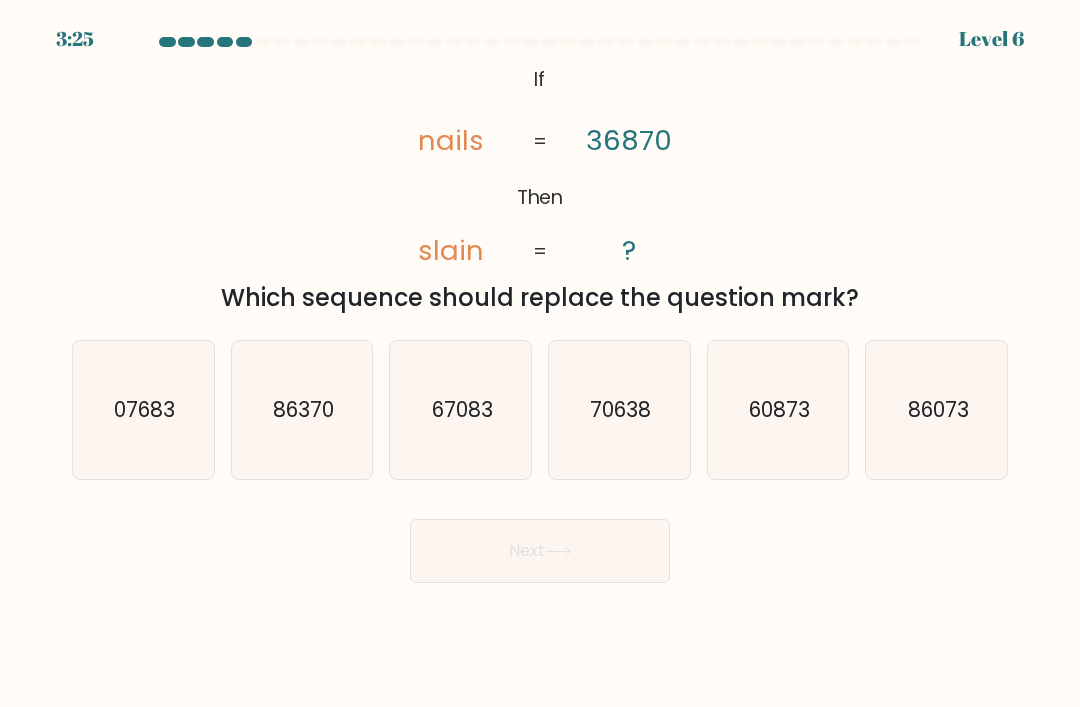 click on "07683" at bounding box center (144, 409) 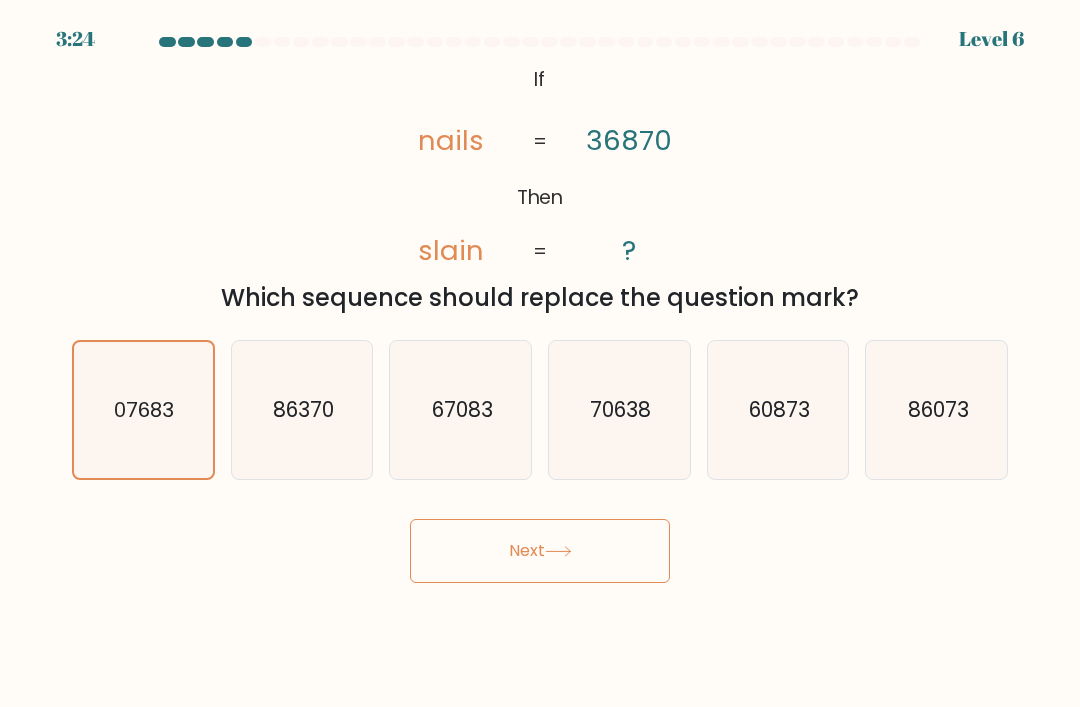 click on "Next" at bounding box center [540, 551] 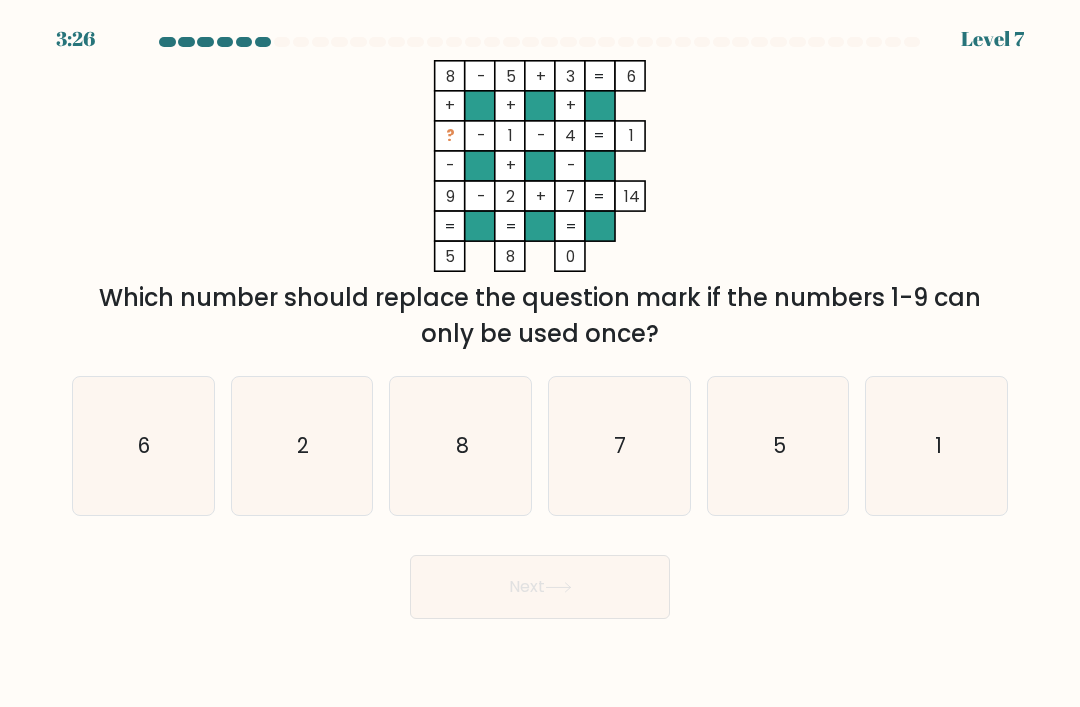 click on "6" at bounding box center [143, 446] 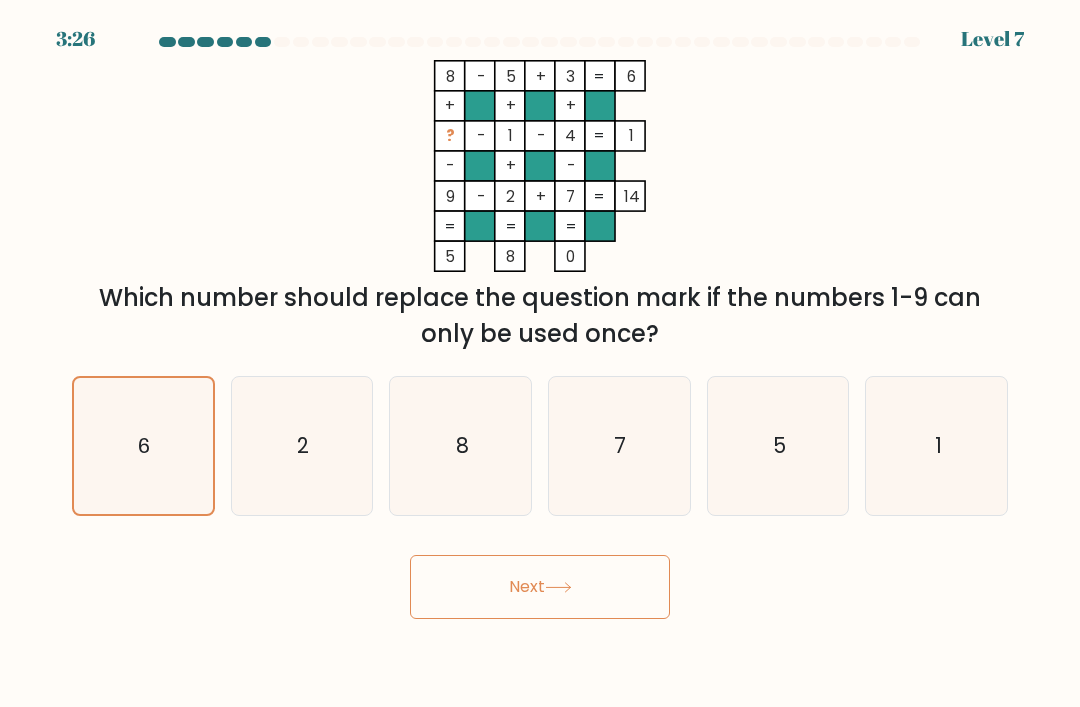 click on "Next" at bounding box center (540, 587) 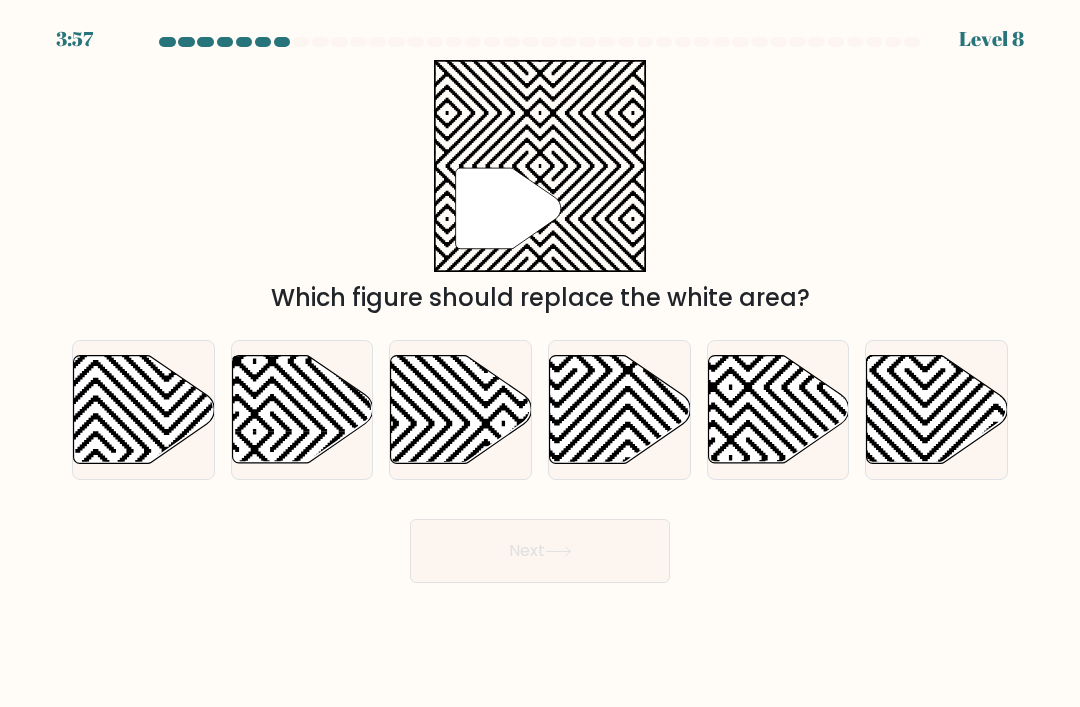 click at bounding box center (504, 353) 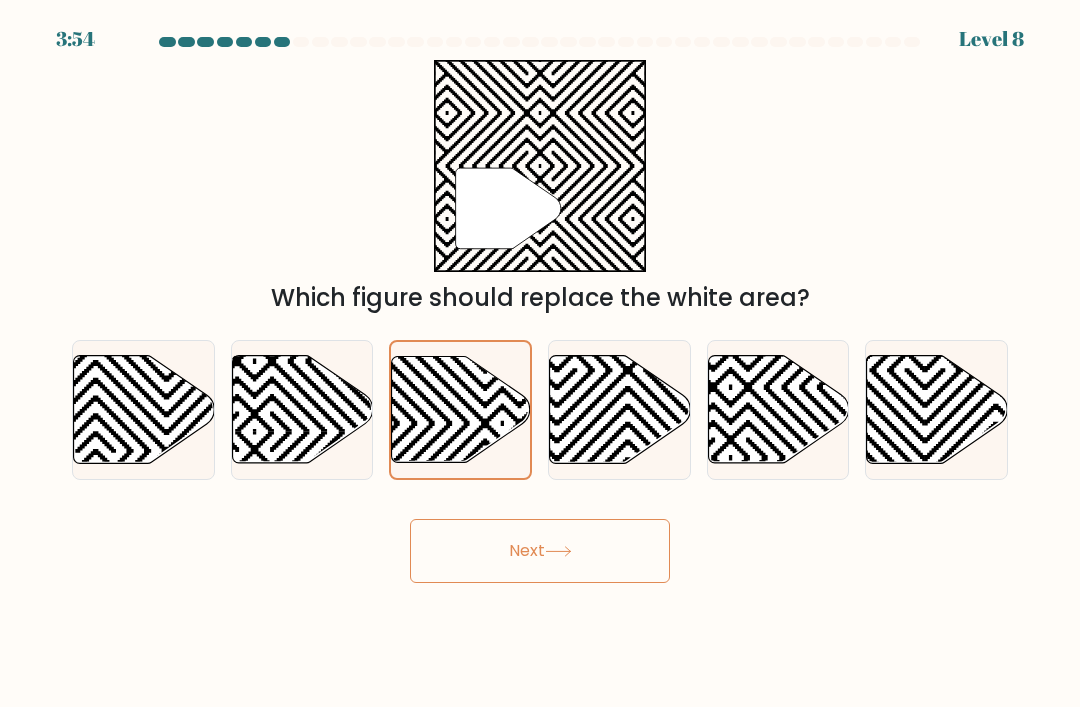 click on "Next" at bounding box center (540, 551) 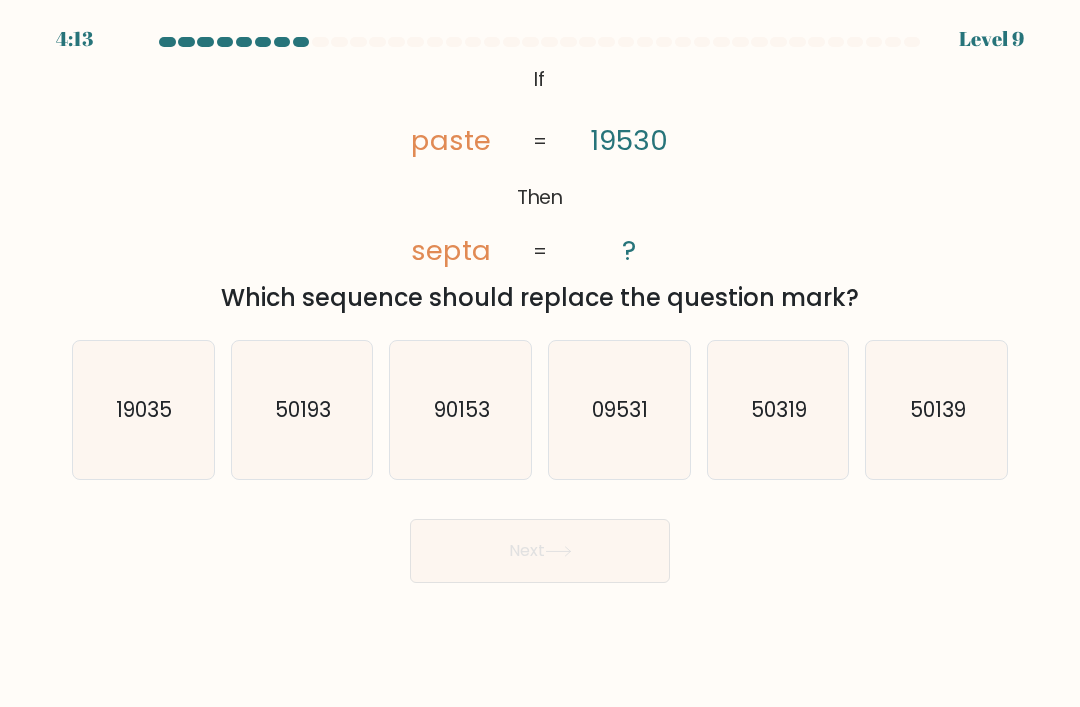 click on "50319" at bounding box center (778, 410) 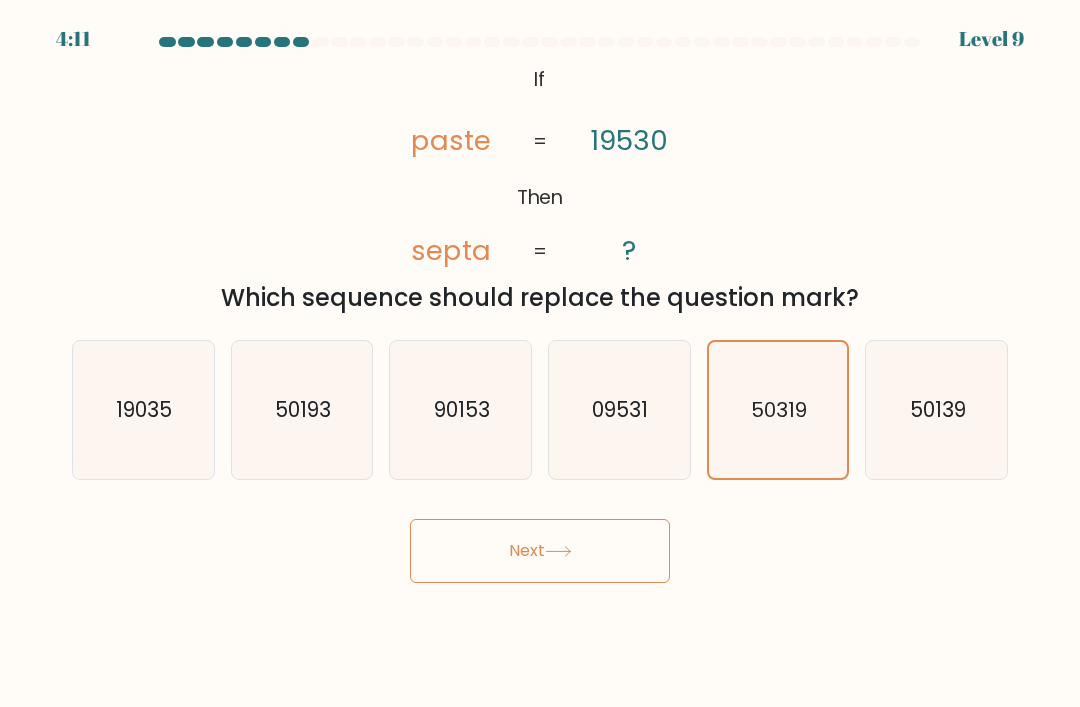 click on "50139" at bounding box center [937, 410] 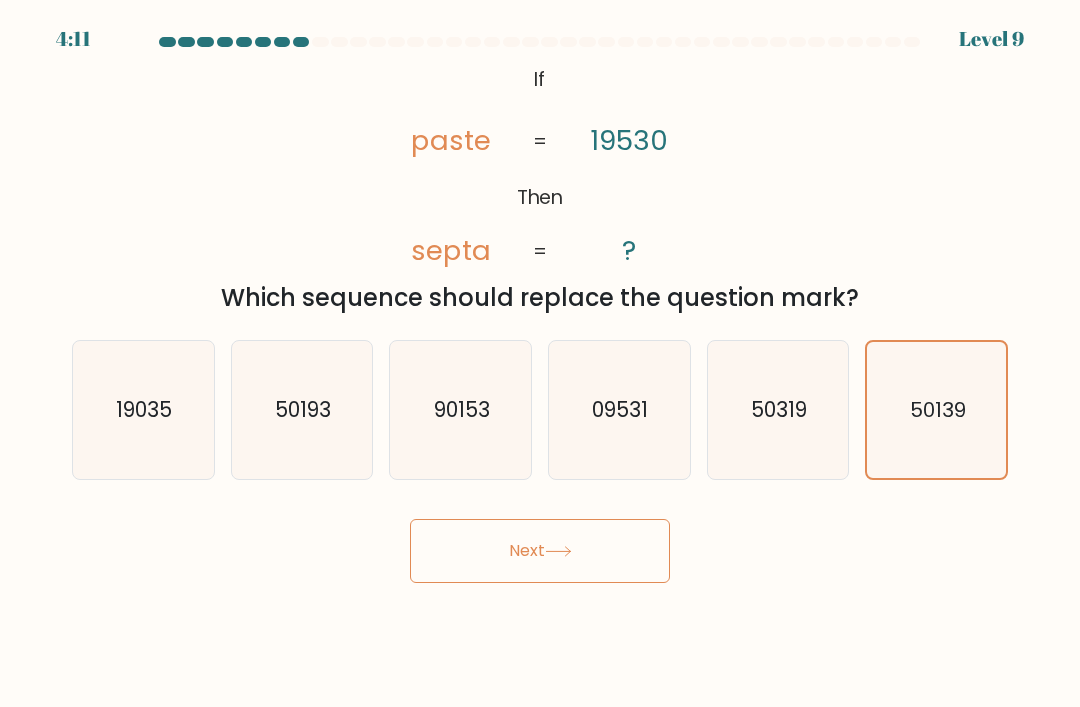 click on "Next" at bounding box center [540, 551] 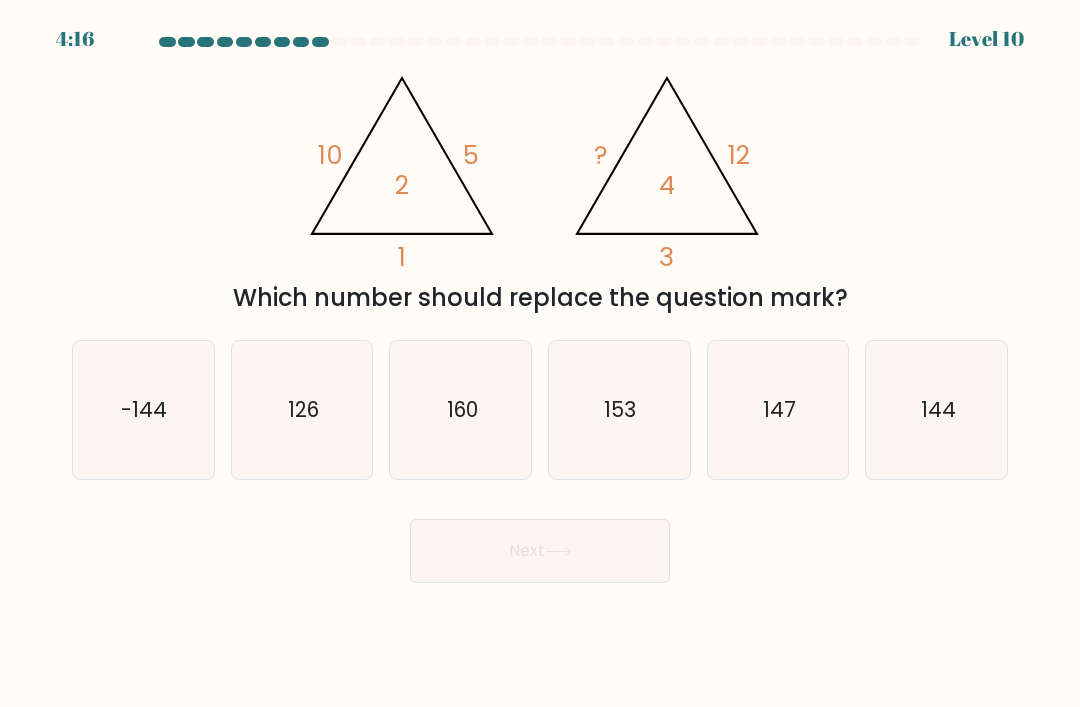 click on "126" at bounding box center (302, 410) 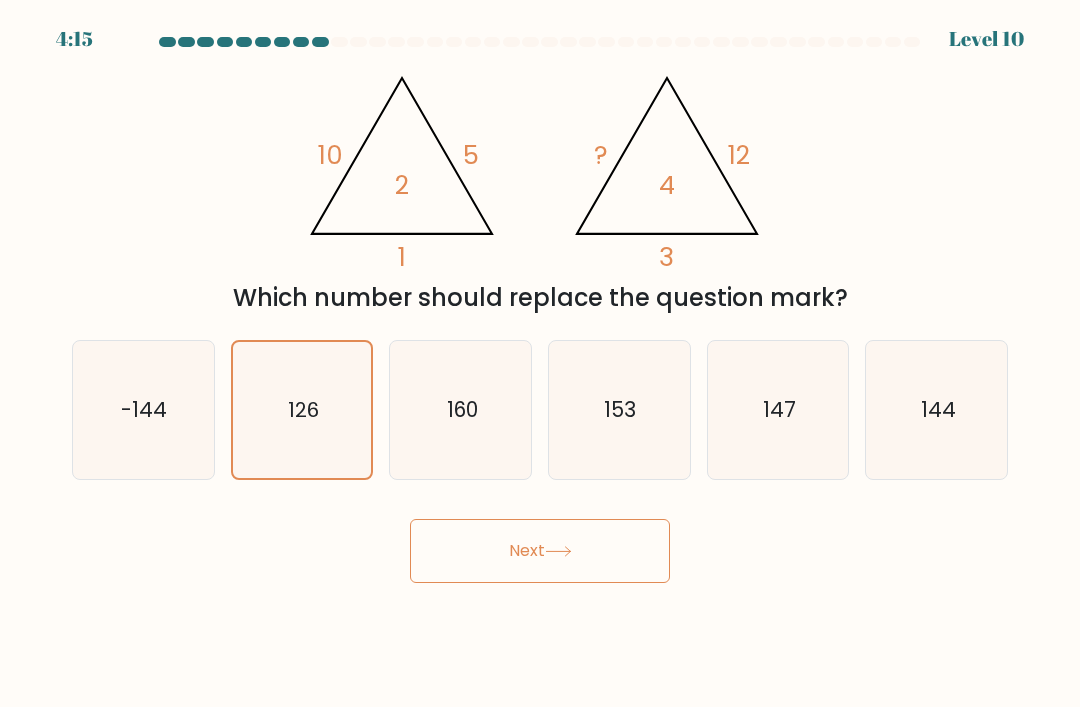 click on "Next" at bounding box center (540, 551) 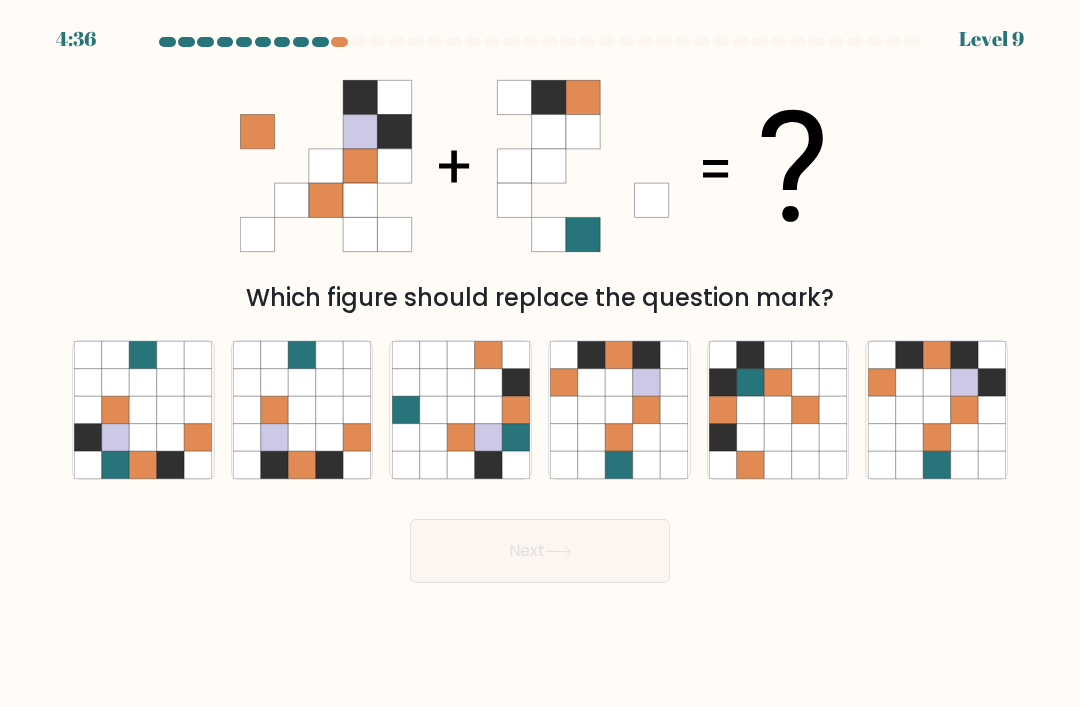 click at bounding box center (646, 409) 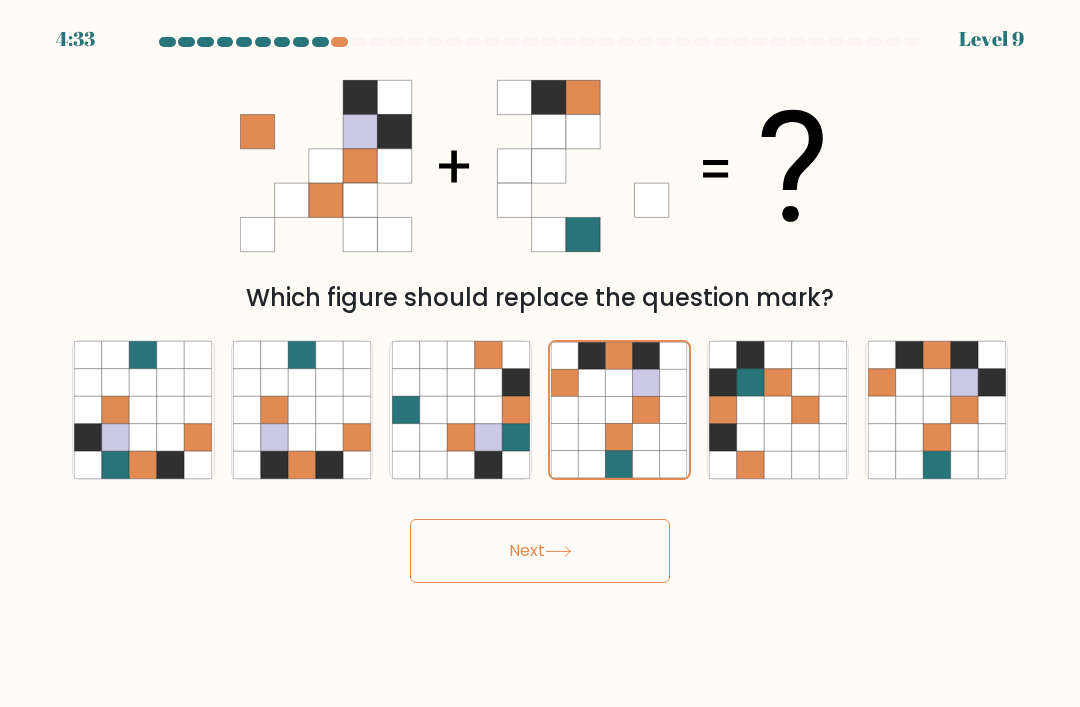 click on "Next" at bounding box center [540, 551] 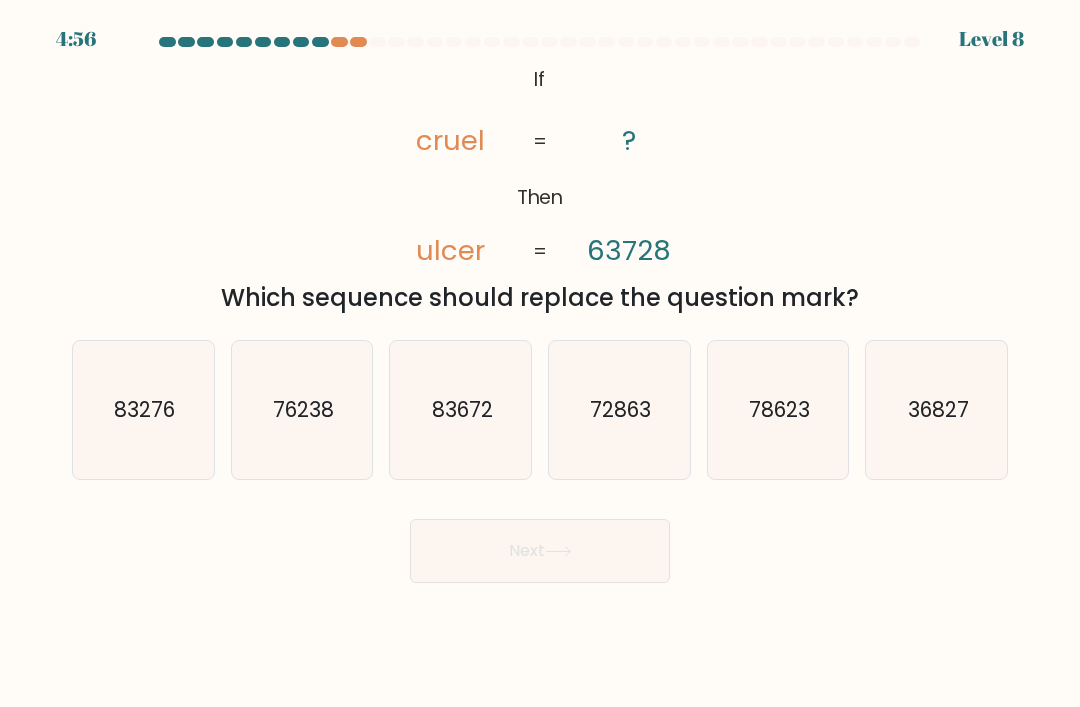 click on "78623" at bounding box center [778, 410] 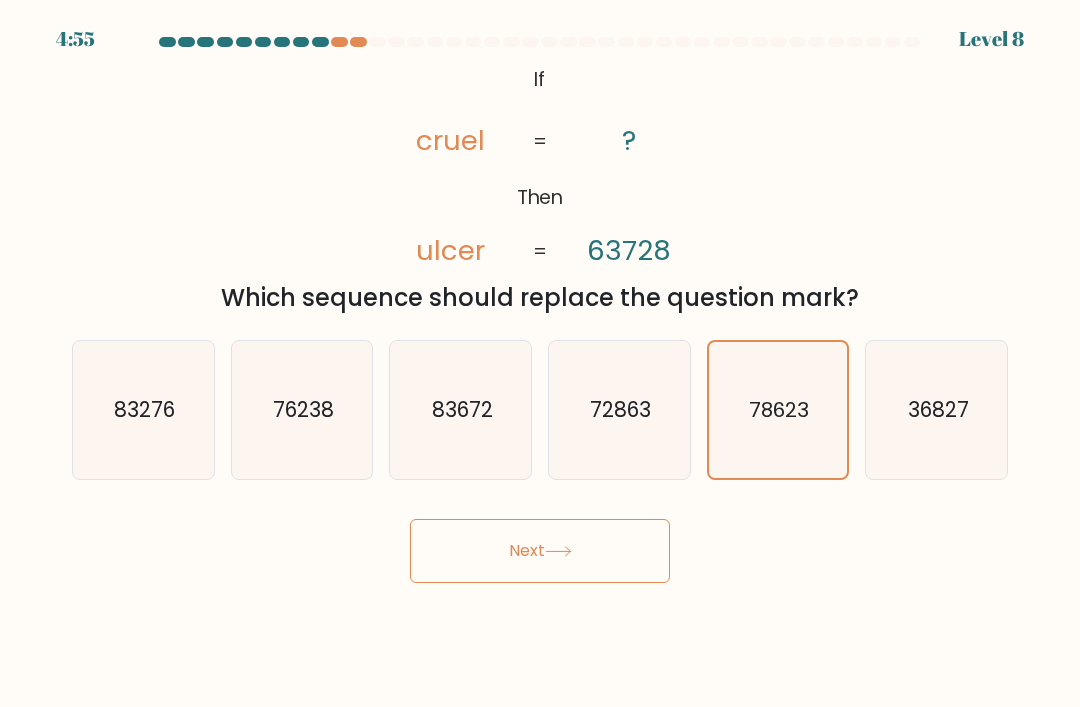 click on "Next" at bounding box center [540, 551] 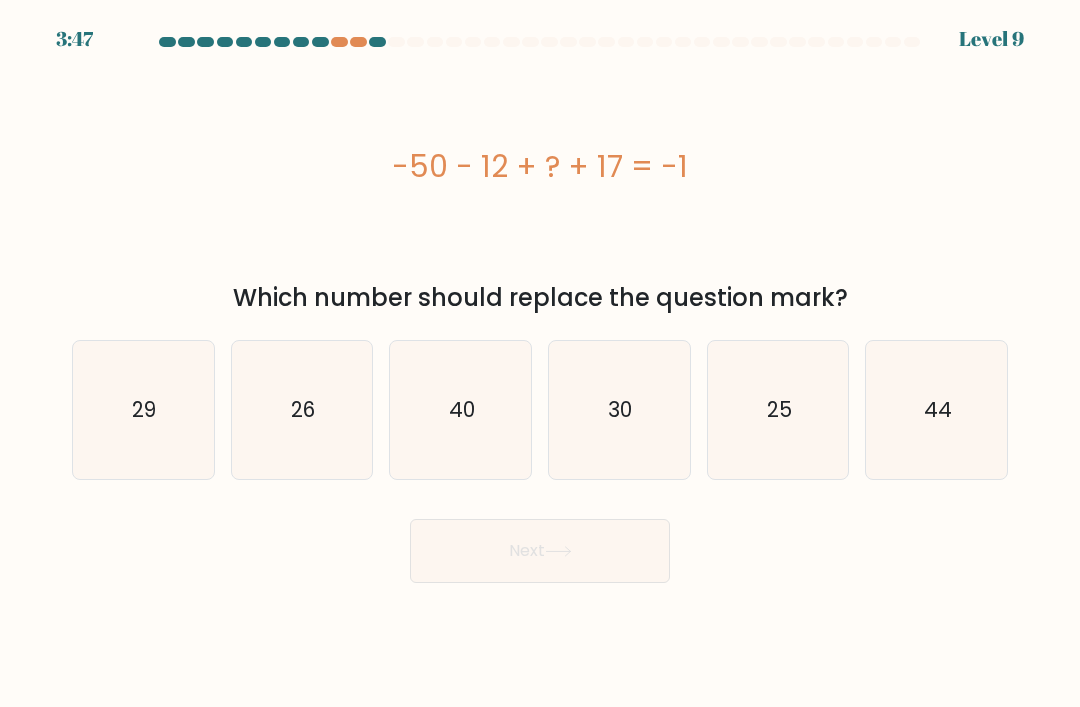 click on "30" at bounding box center [619, 410] 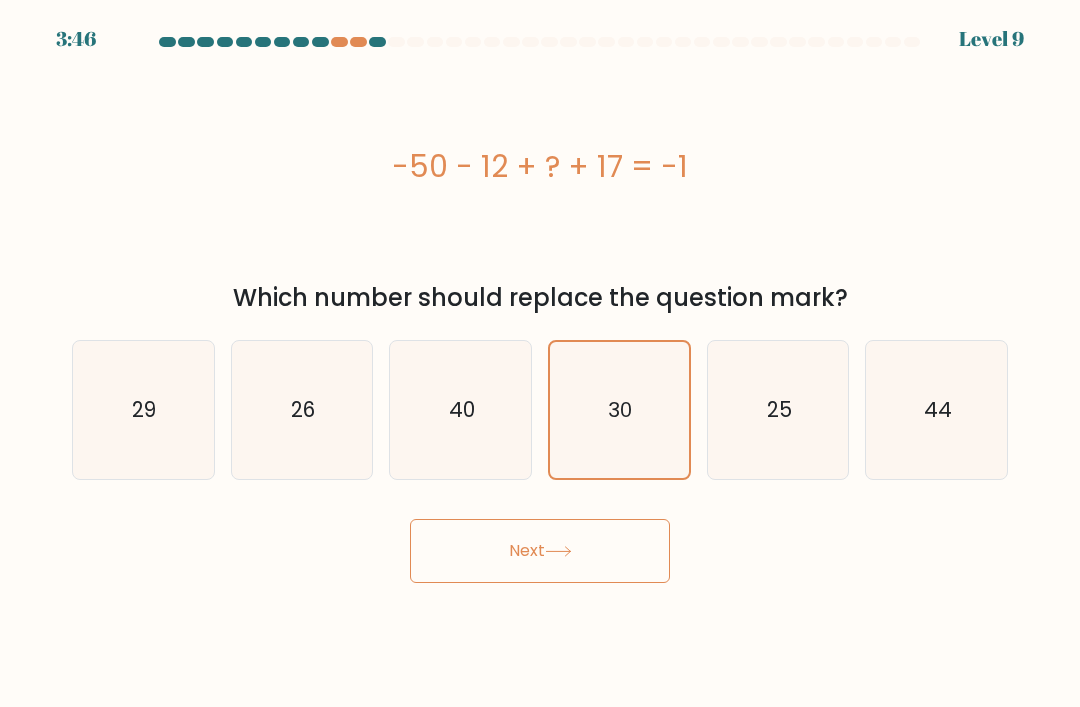 click on "Next" at bounding box center (540, 551) 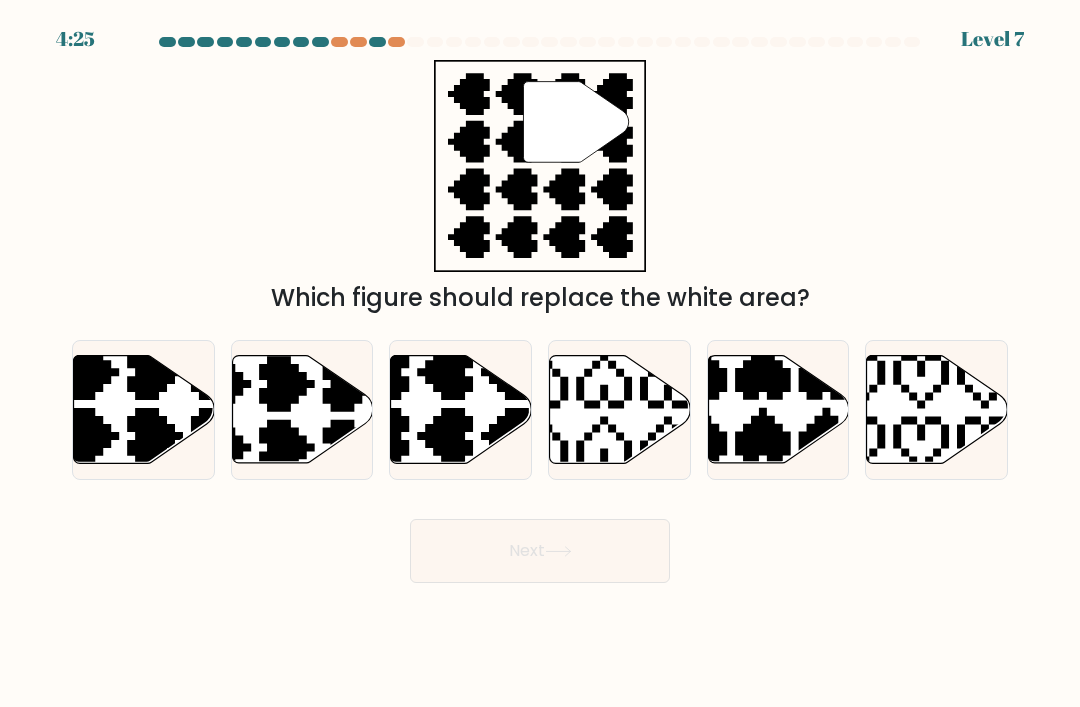 click at bounding box center (461, 410) 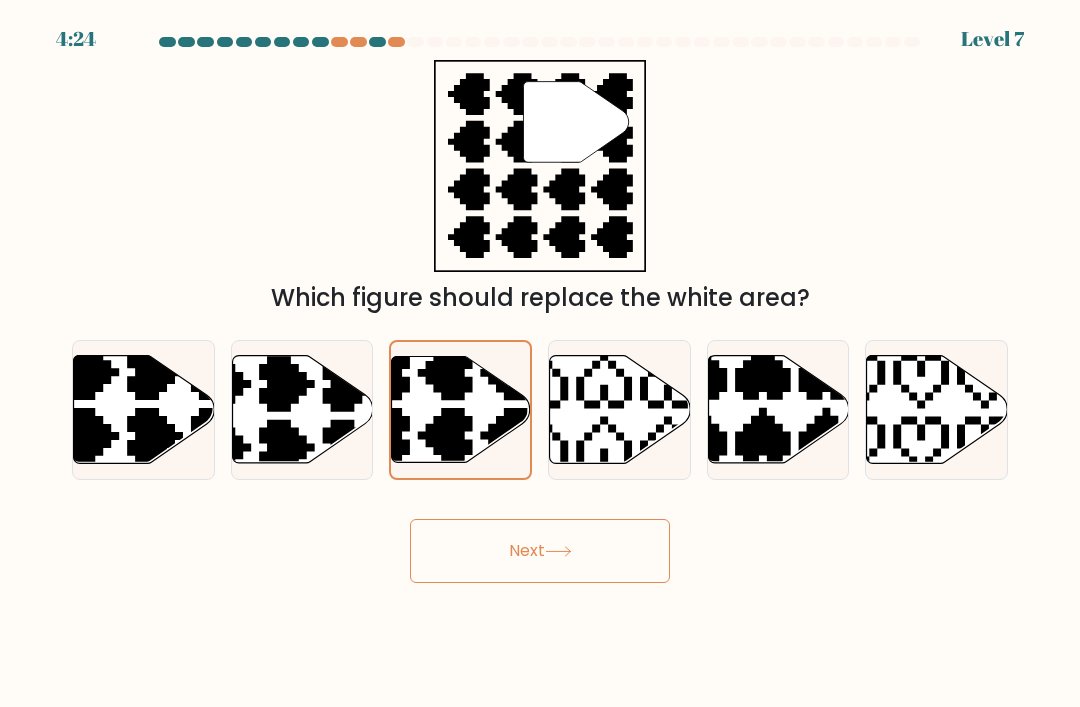click on "Next" at bounding box center (540, 551) 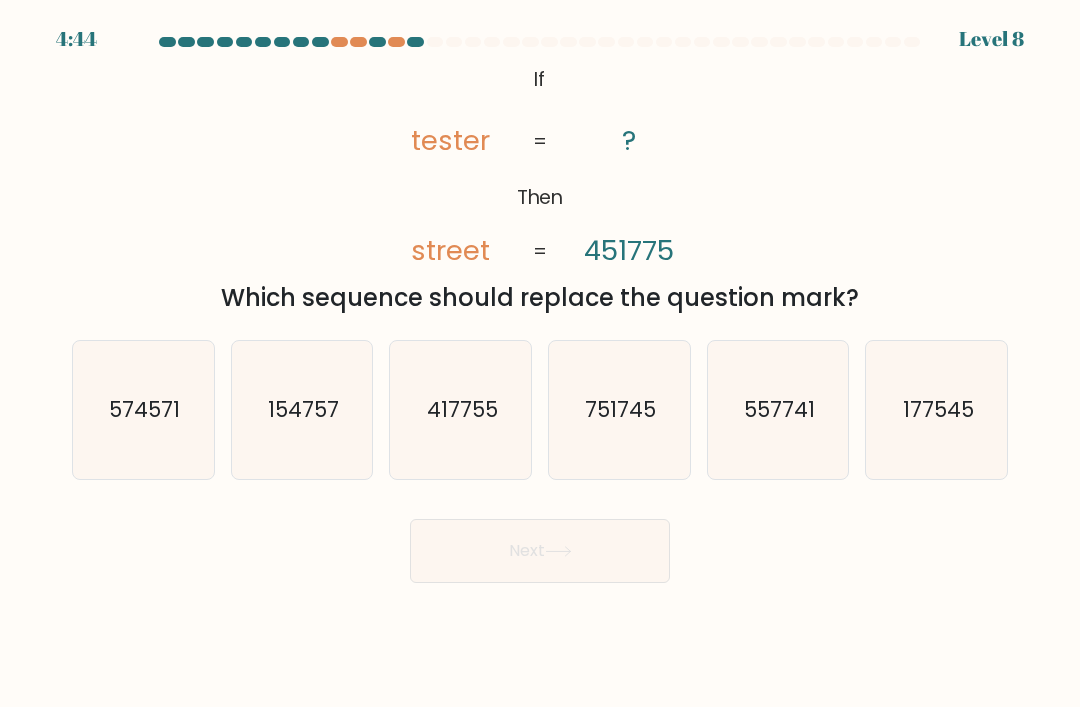 click on "574571" at bounding box center (143, 410) 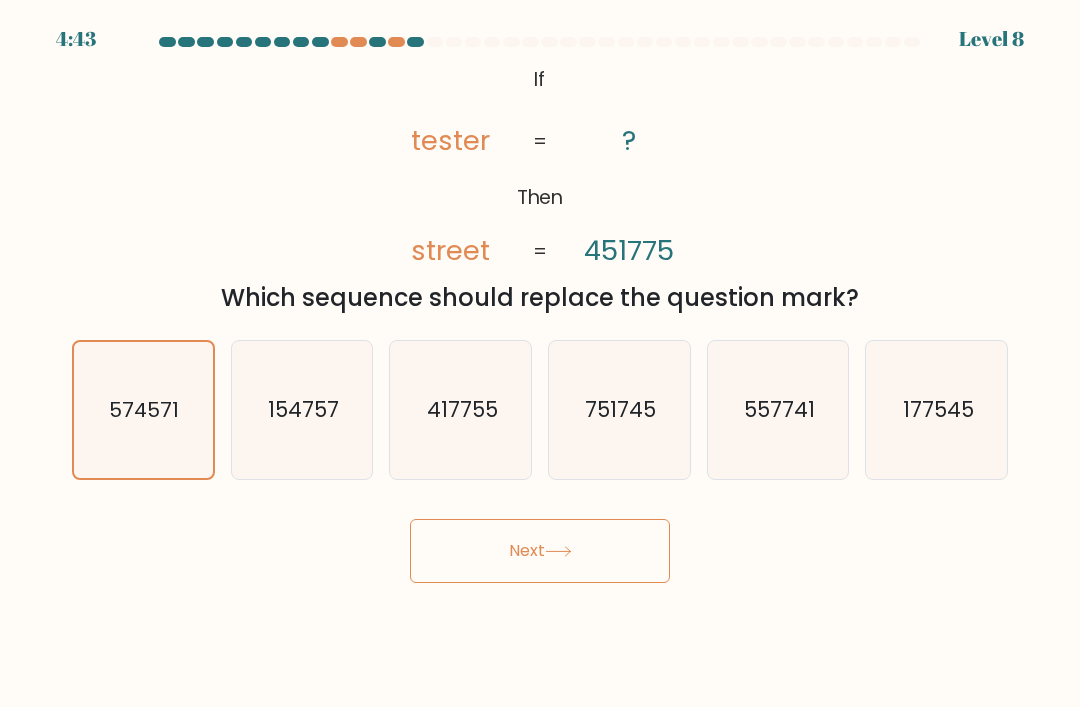 click on "Next" at bounding box center [540, 551] 